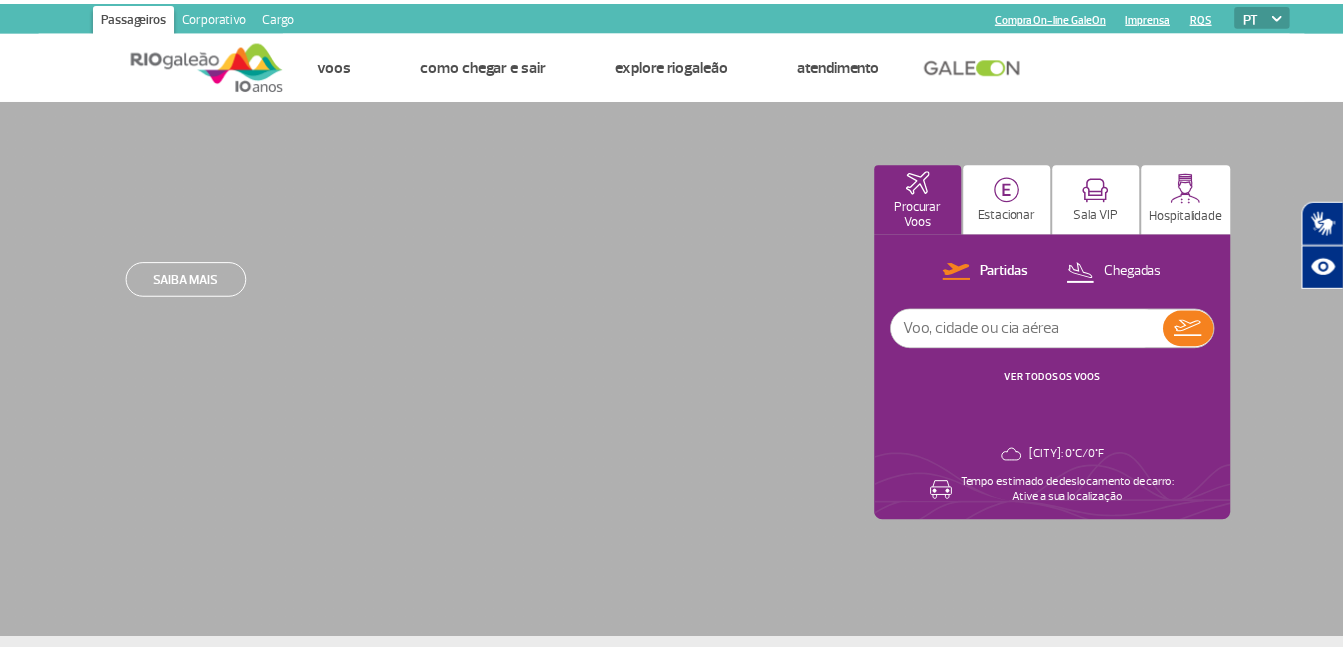 scroll, scrollTop: 0, scrollLeft: 0, axis: both 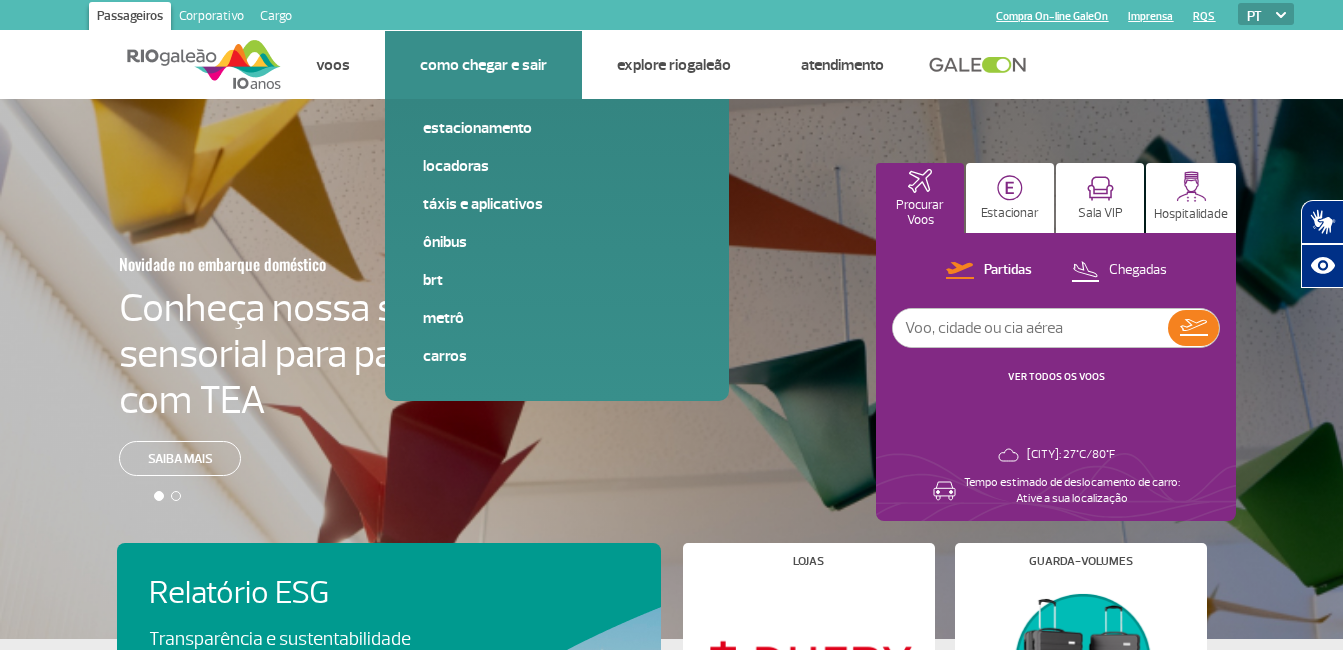 click on "Como chegar e sair Estacionamento Locadoras Táxis e aplicativos Ônibus BRT Metrô Carros" at bounding box center (483, 65) 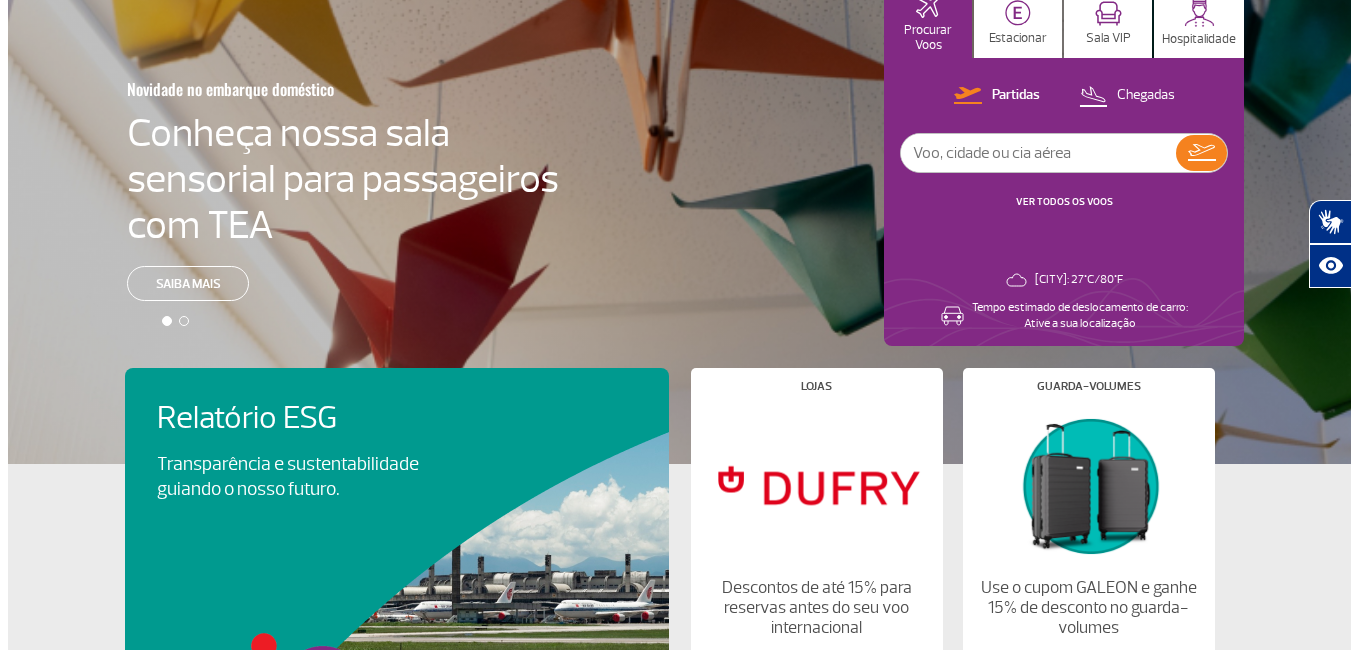 scroll, scrollTop: 0, scrollLeft: 0, axis: both 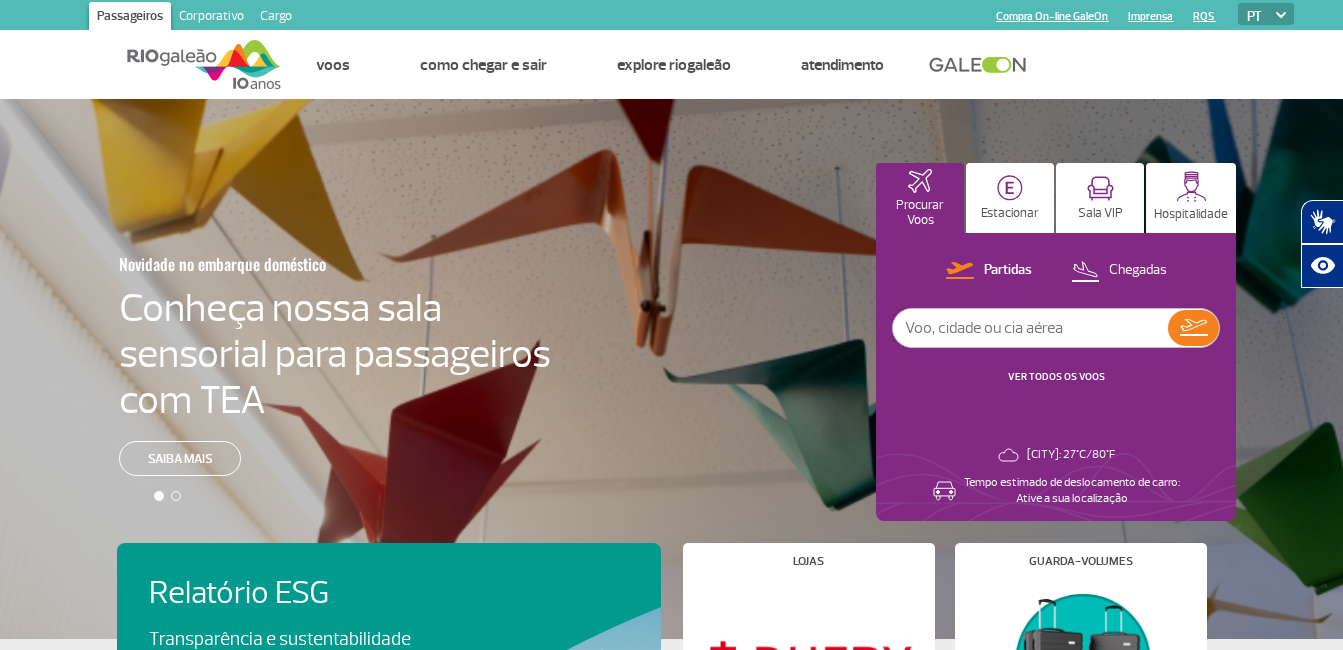 click at bounding box center (1030, 328) 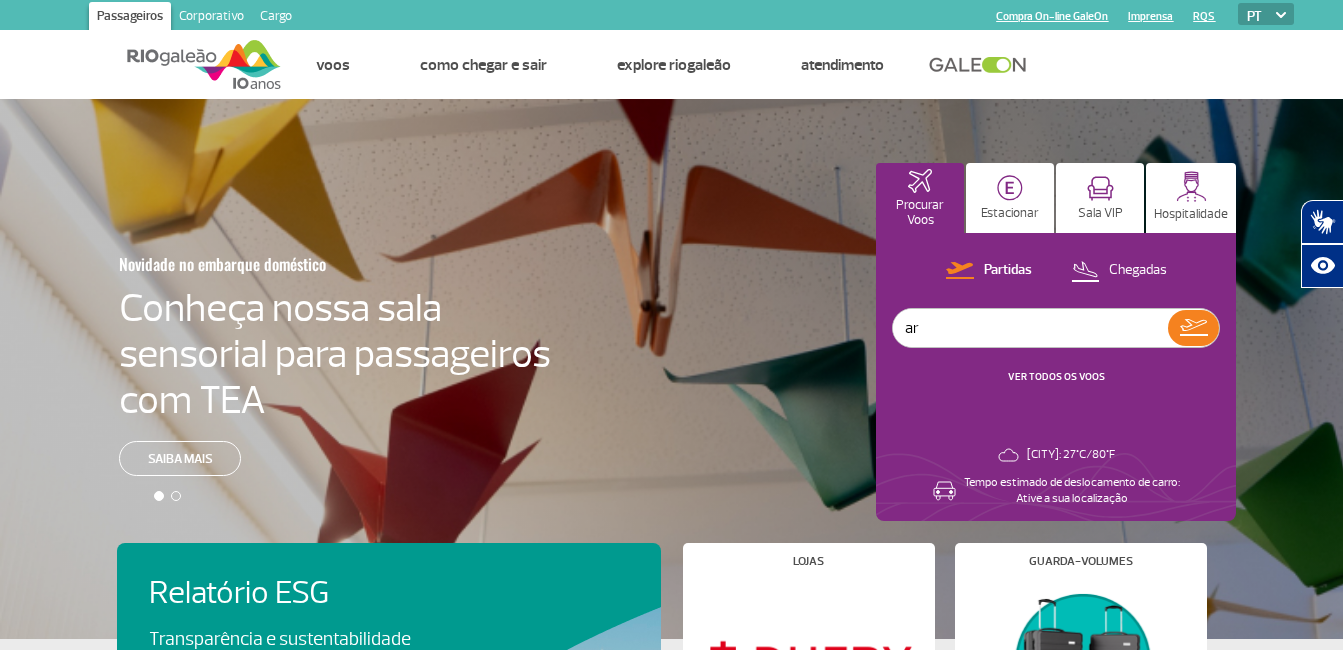 type on "a" 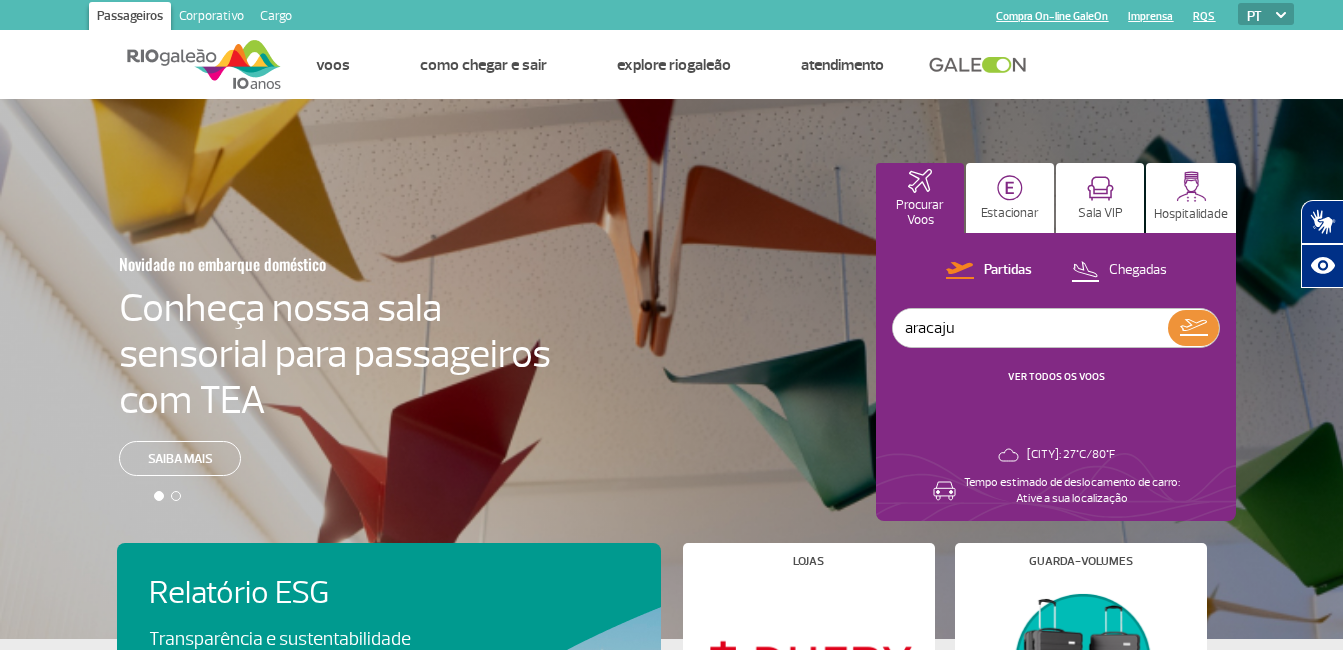 type on "aracaju" 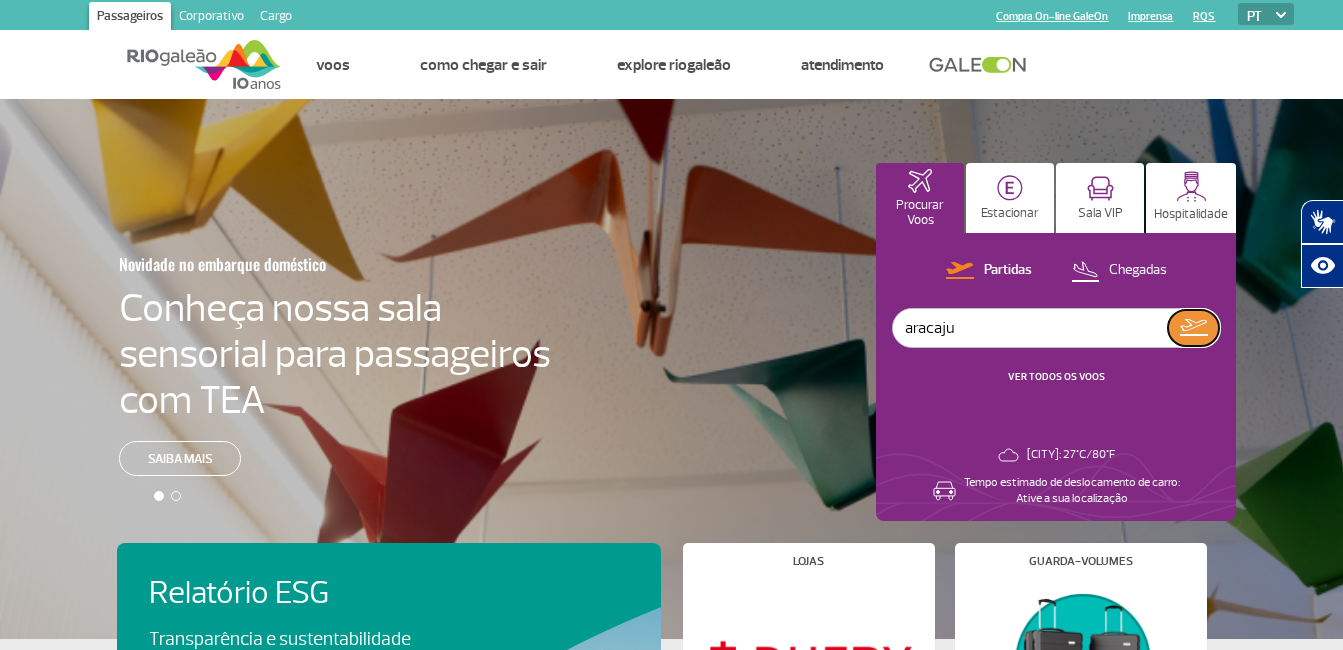click at bounding box center (1194, 327) 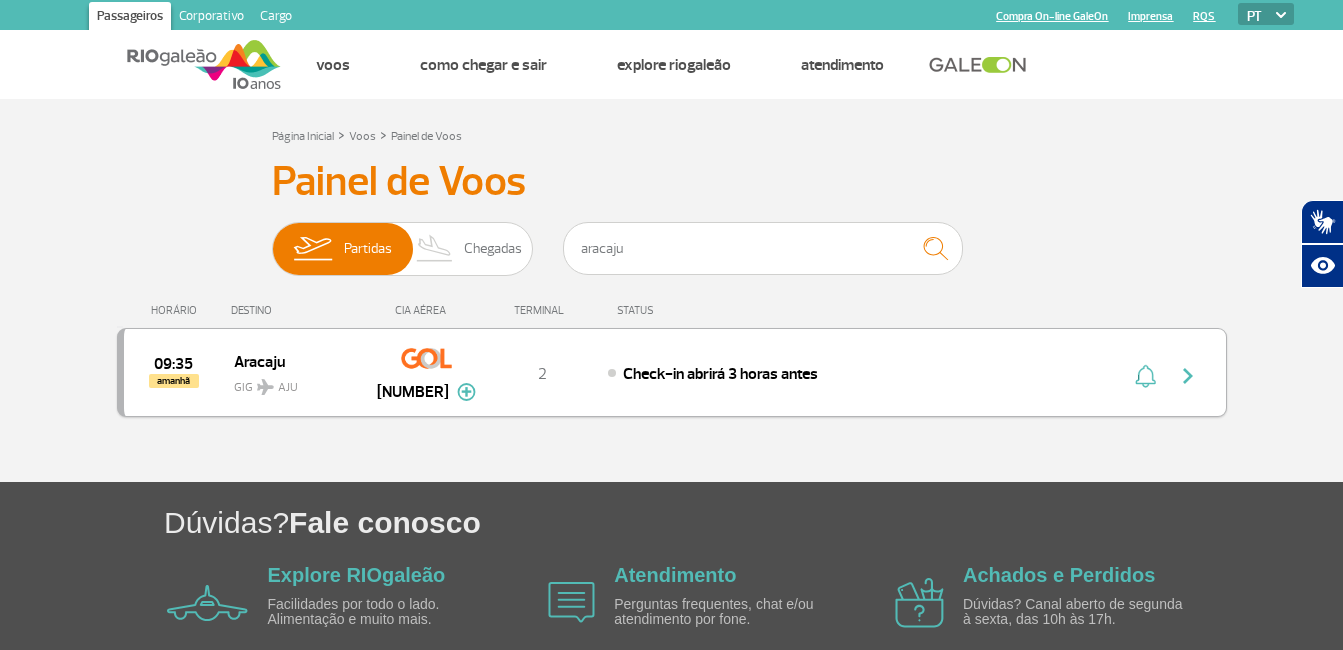 click at bounding box center (1188, 376) 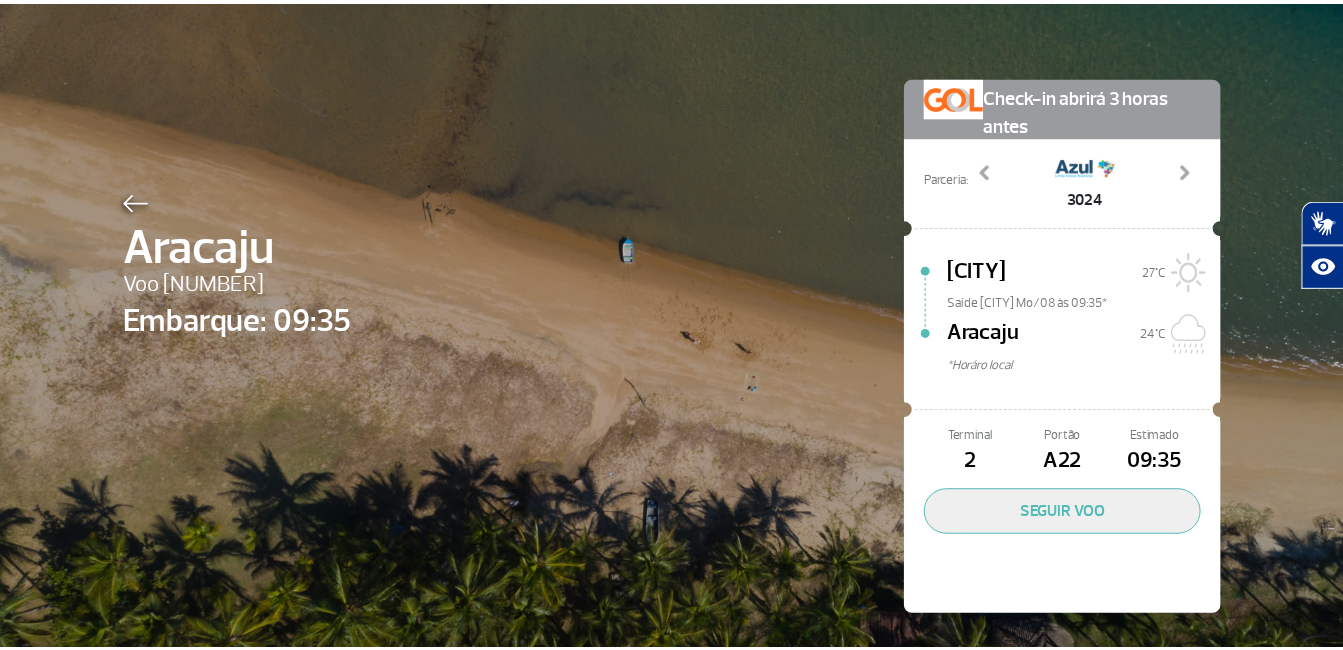 scroll, scrollTop: 49, scrollLeft: 0, axis: vertical 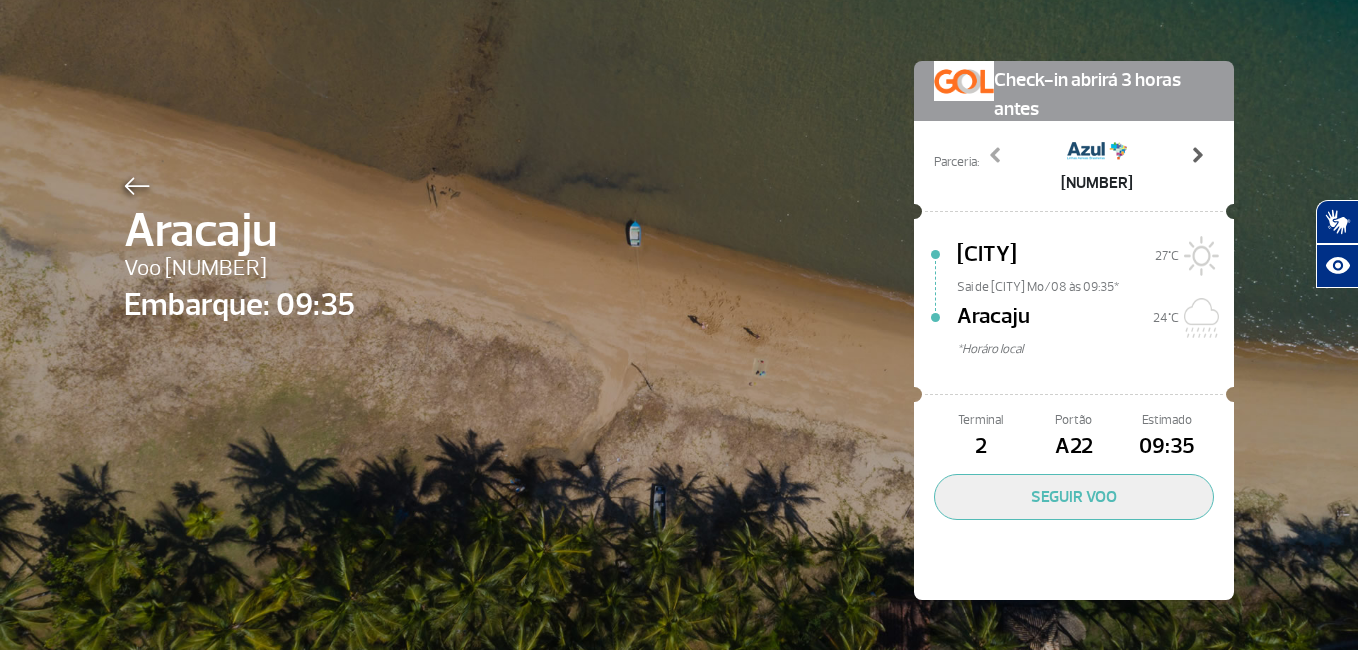 click on "Next" 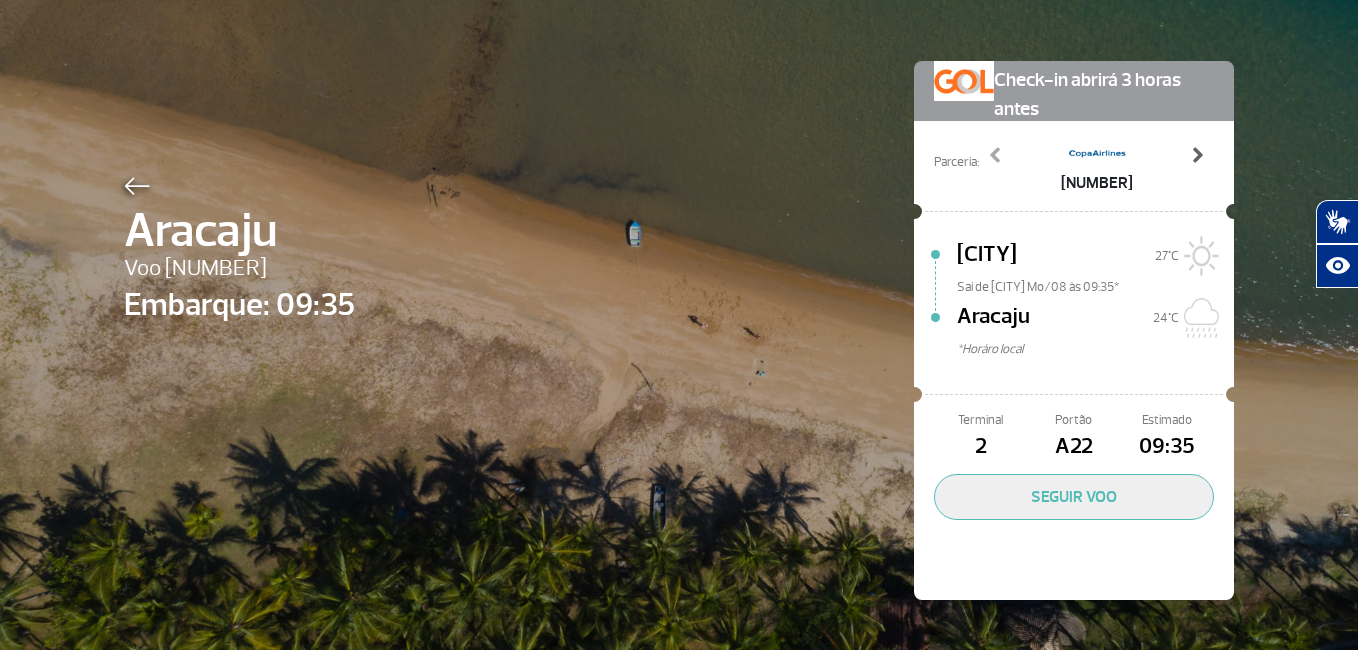 click on "Next" 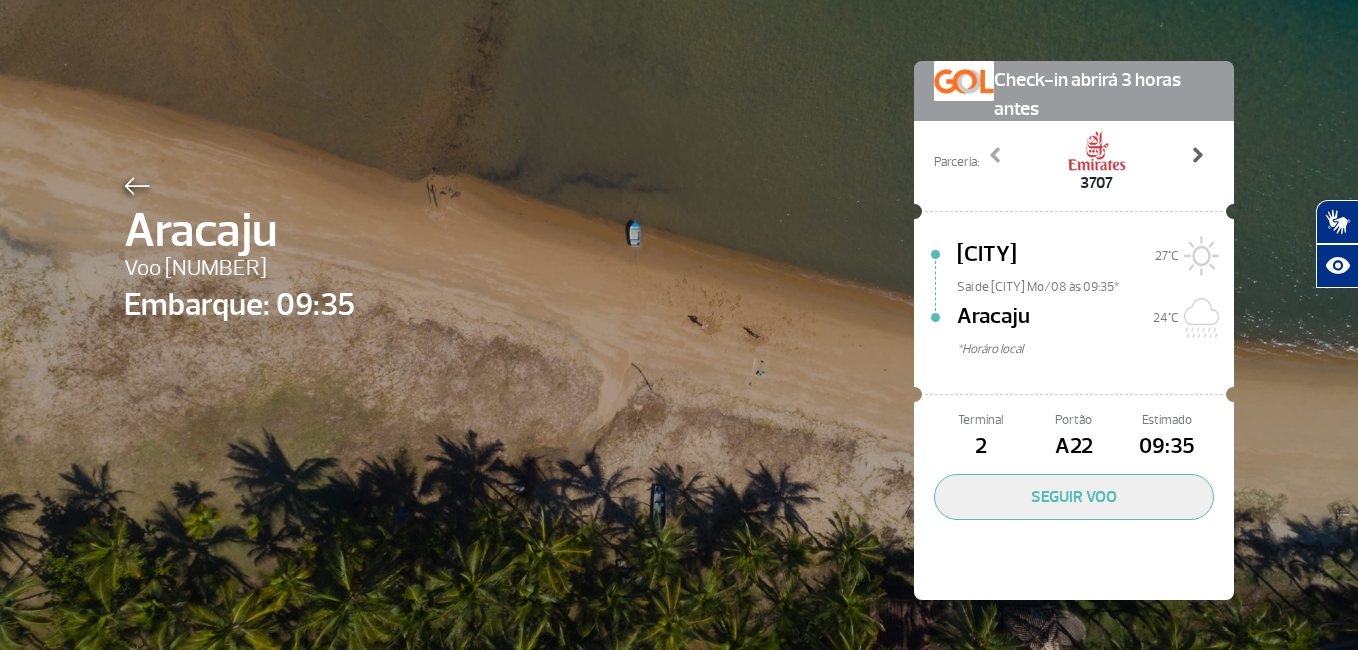click 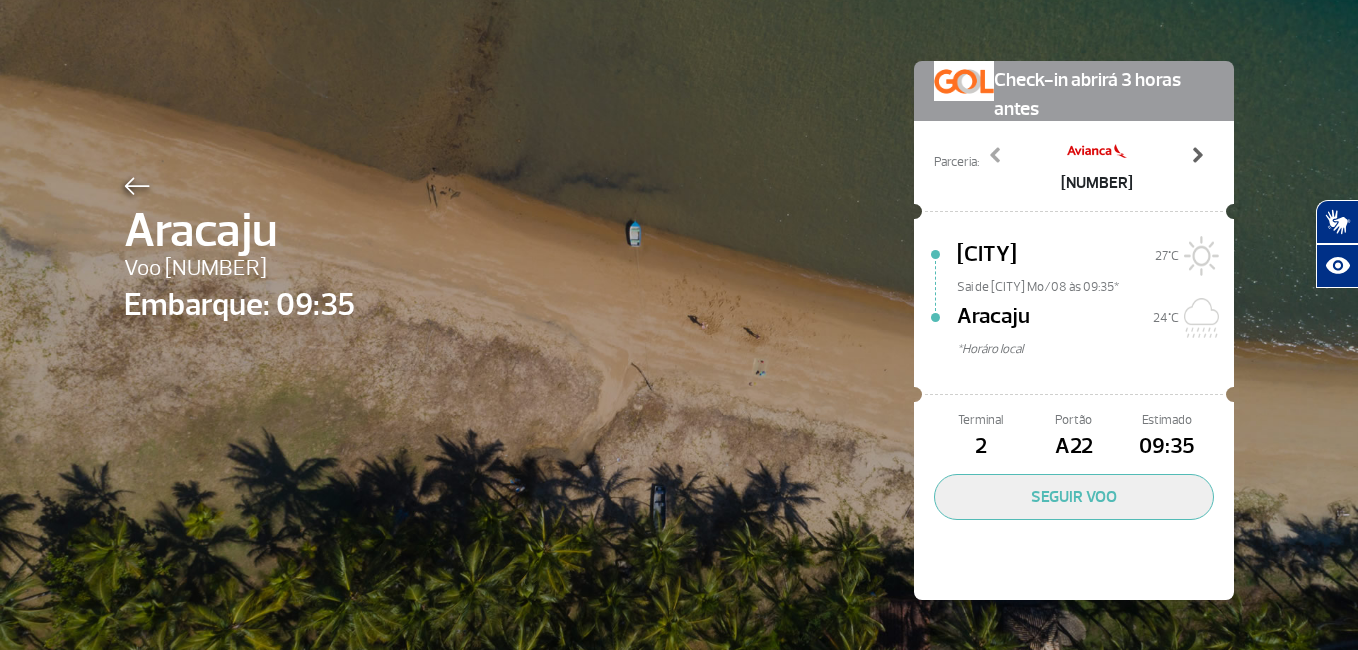 click 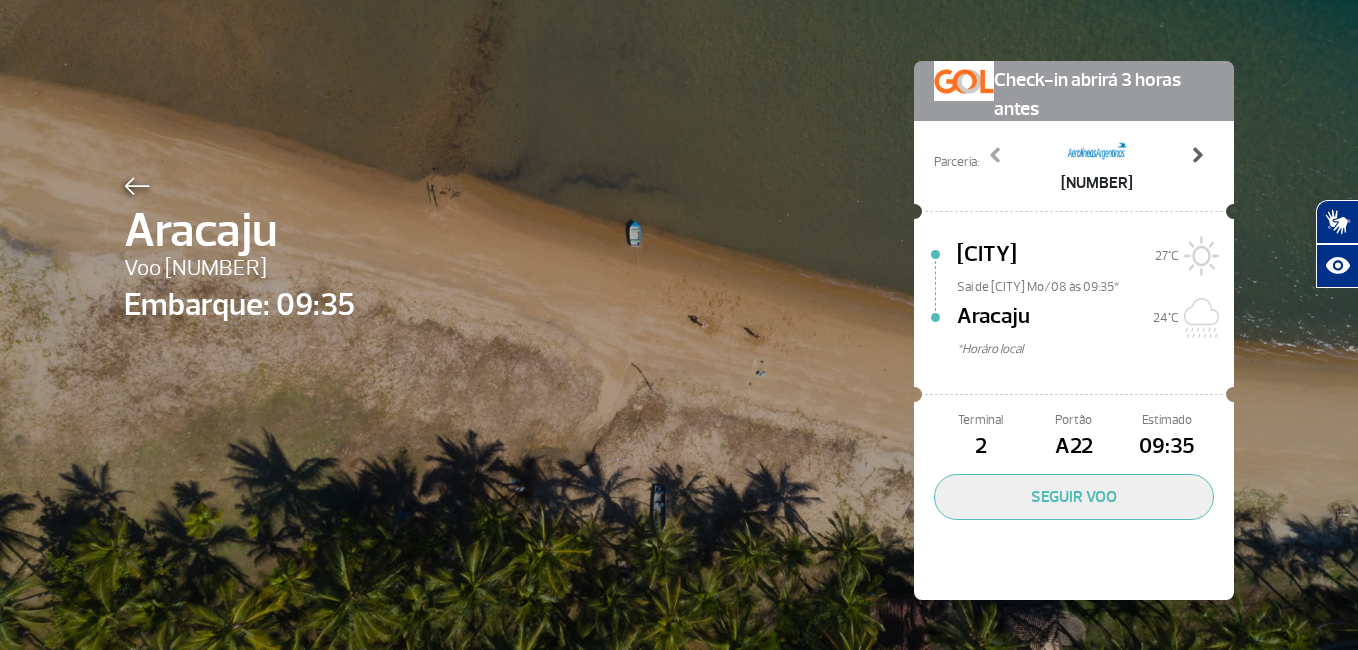 click 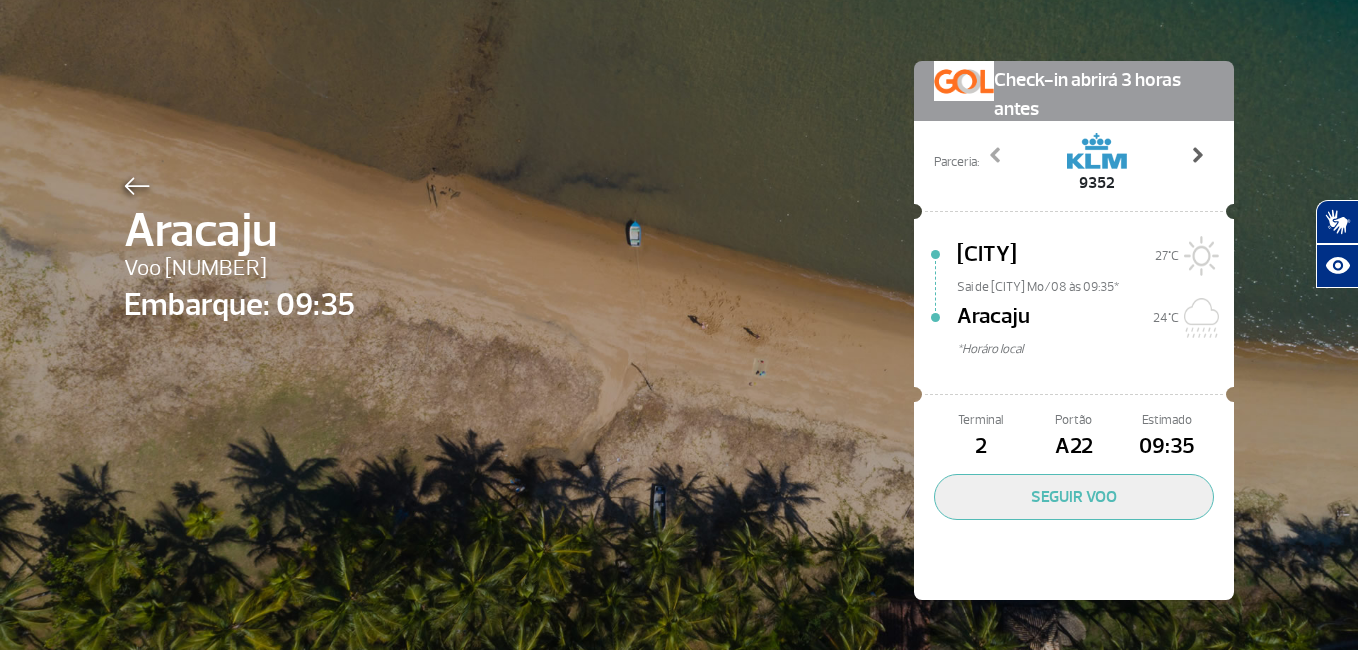 click 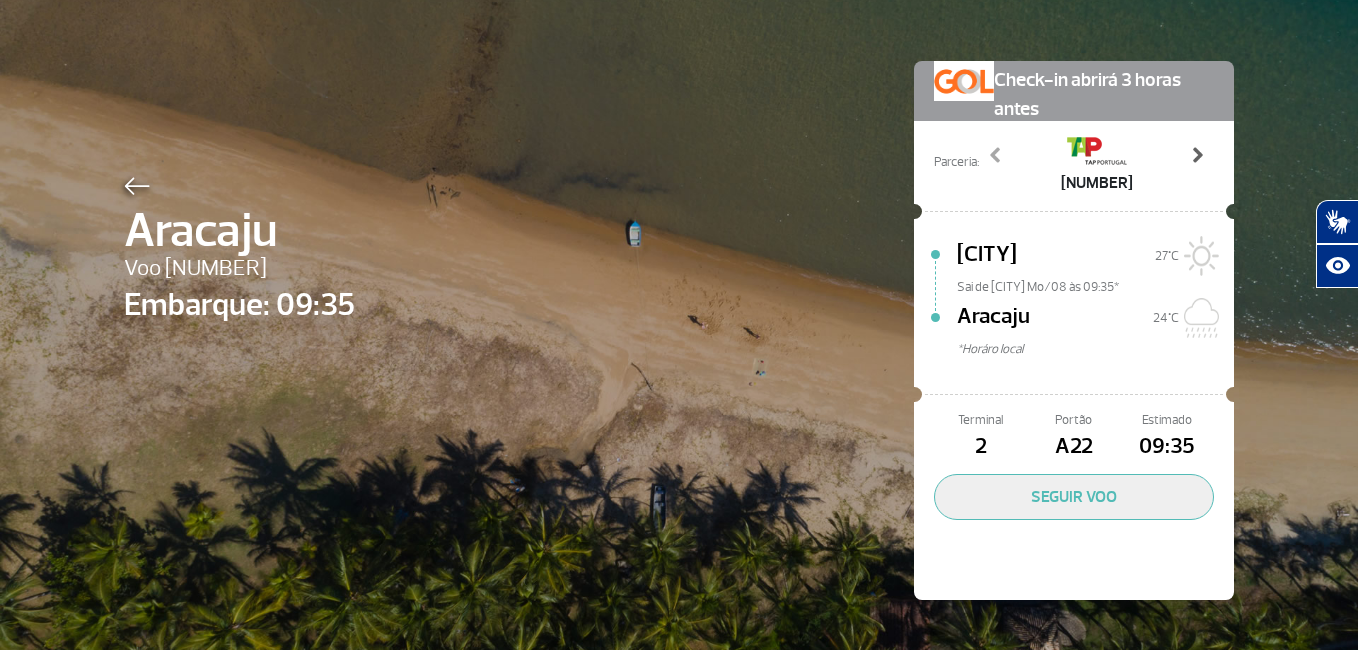 click 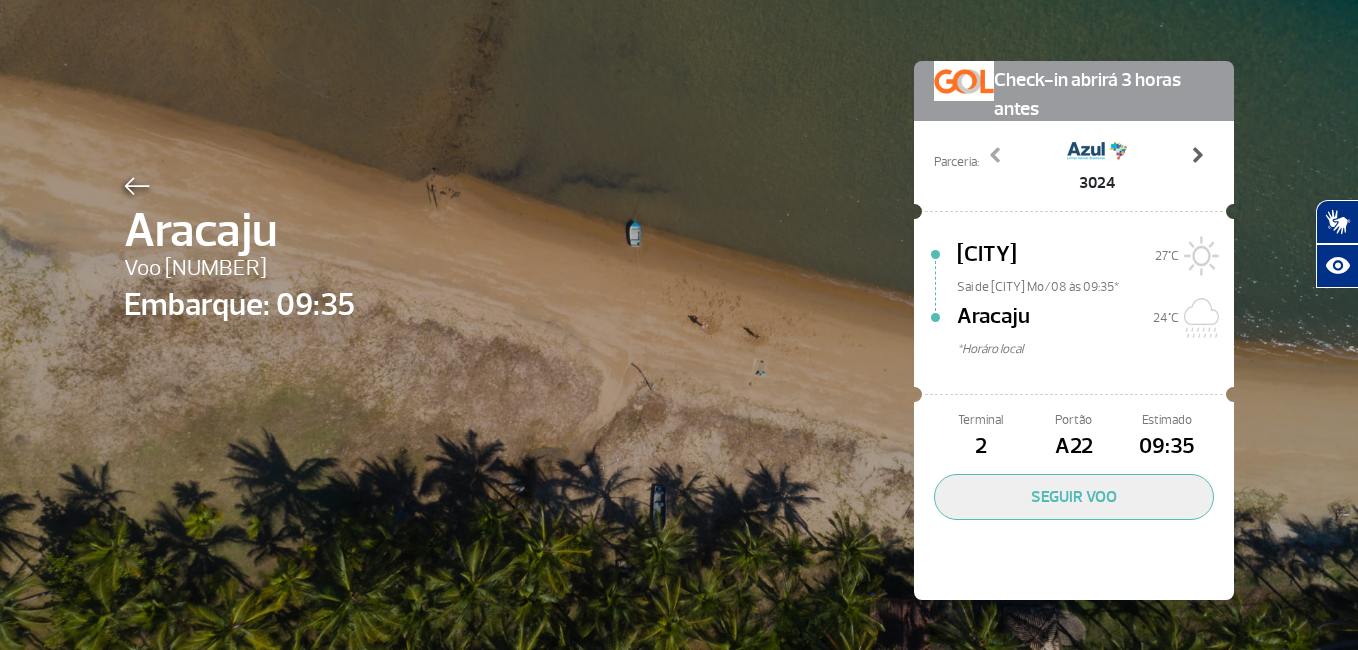 click 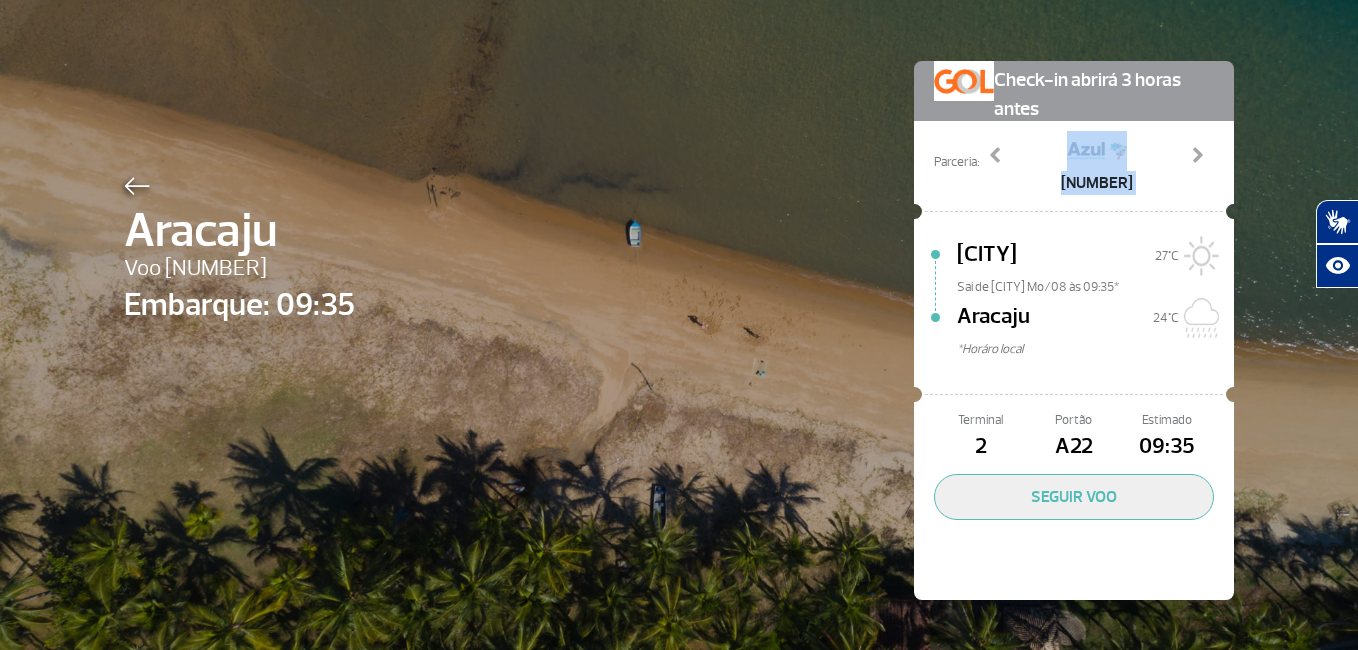 drag, startPoint x: 1179, startPoint y: 146, endPoint x: 1123, endPoint y: 147, distance: 56.008926 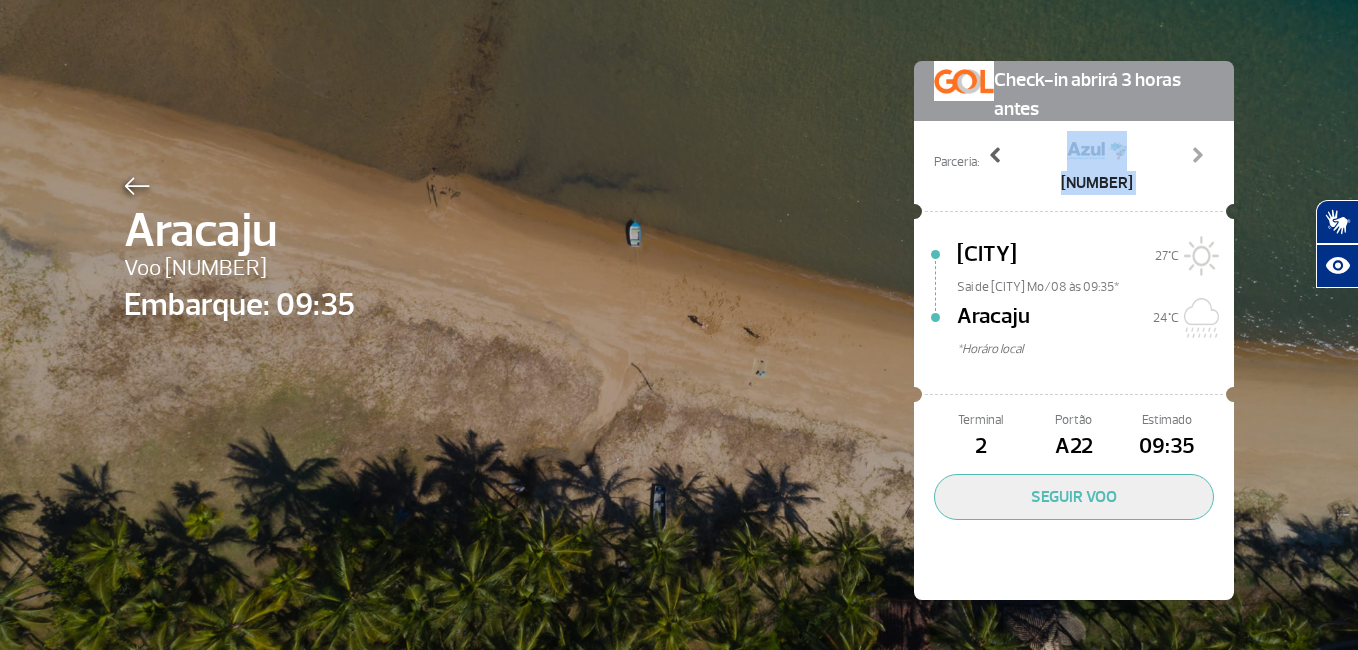 drag, startPoint x: 1123, startPoint y: 147, endPoint x: 993, endPoint y: 146, distance: 130.00385 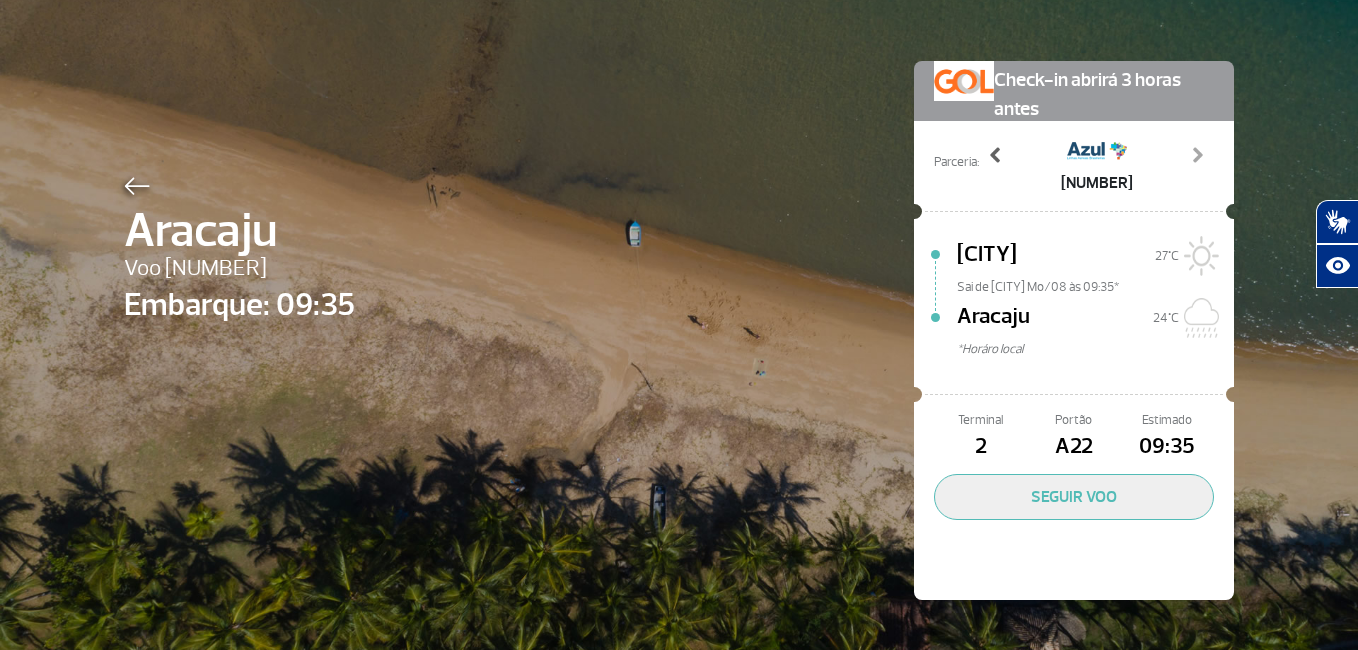 click 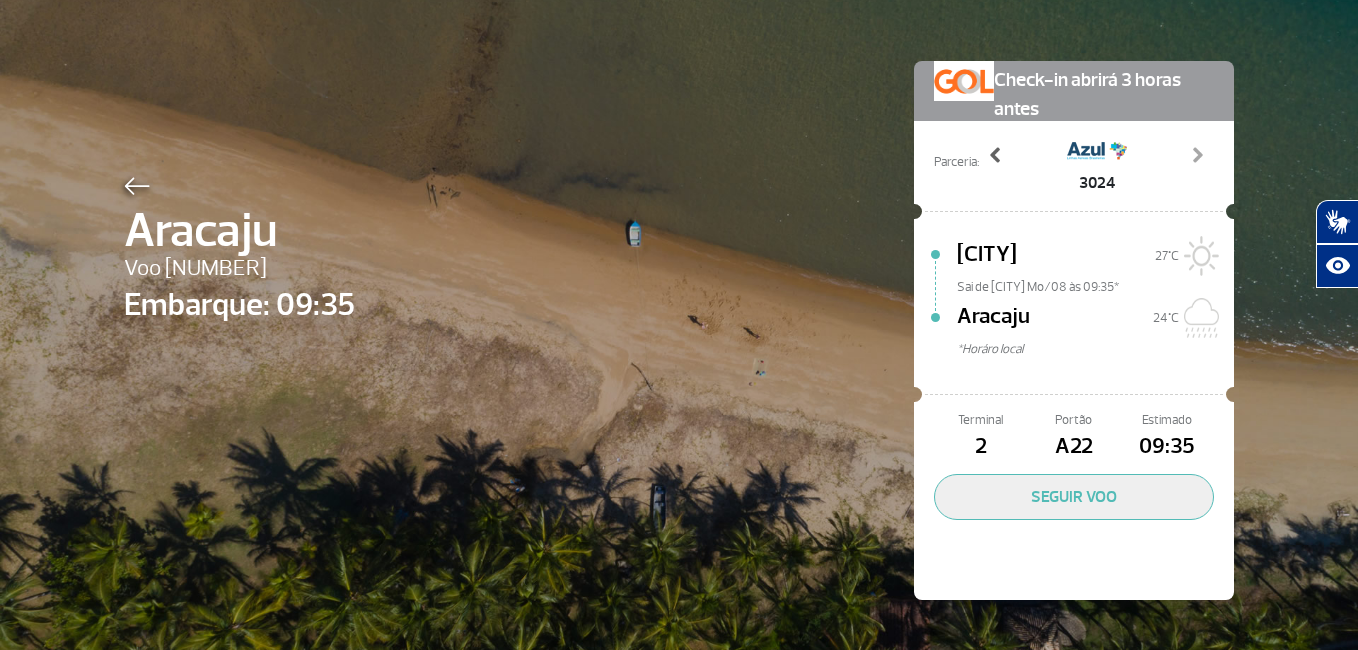 click 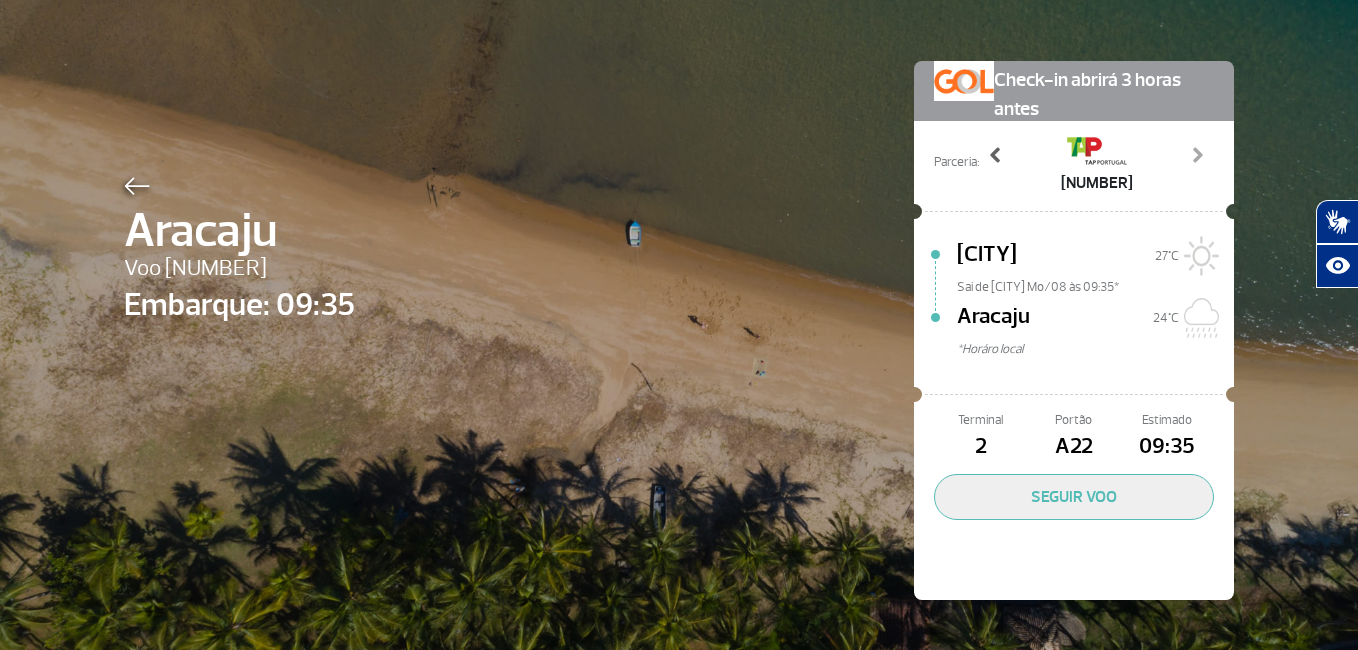 click 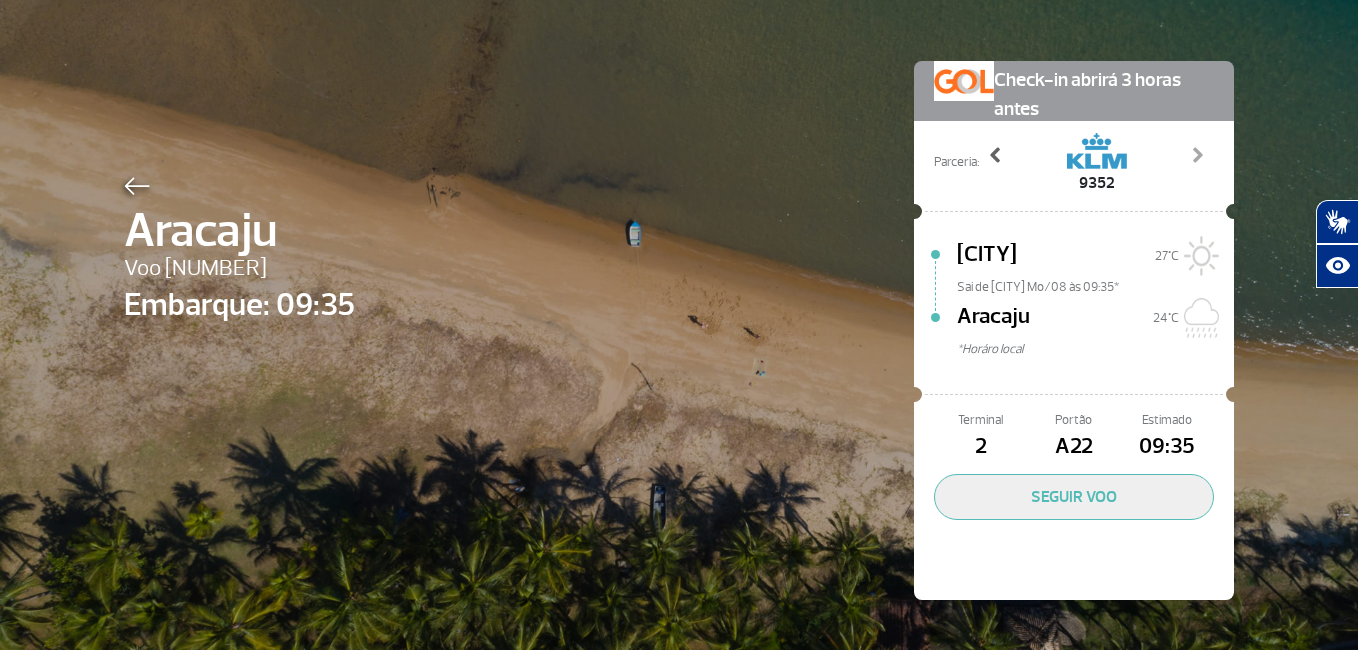 click 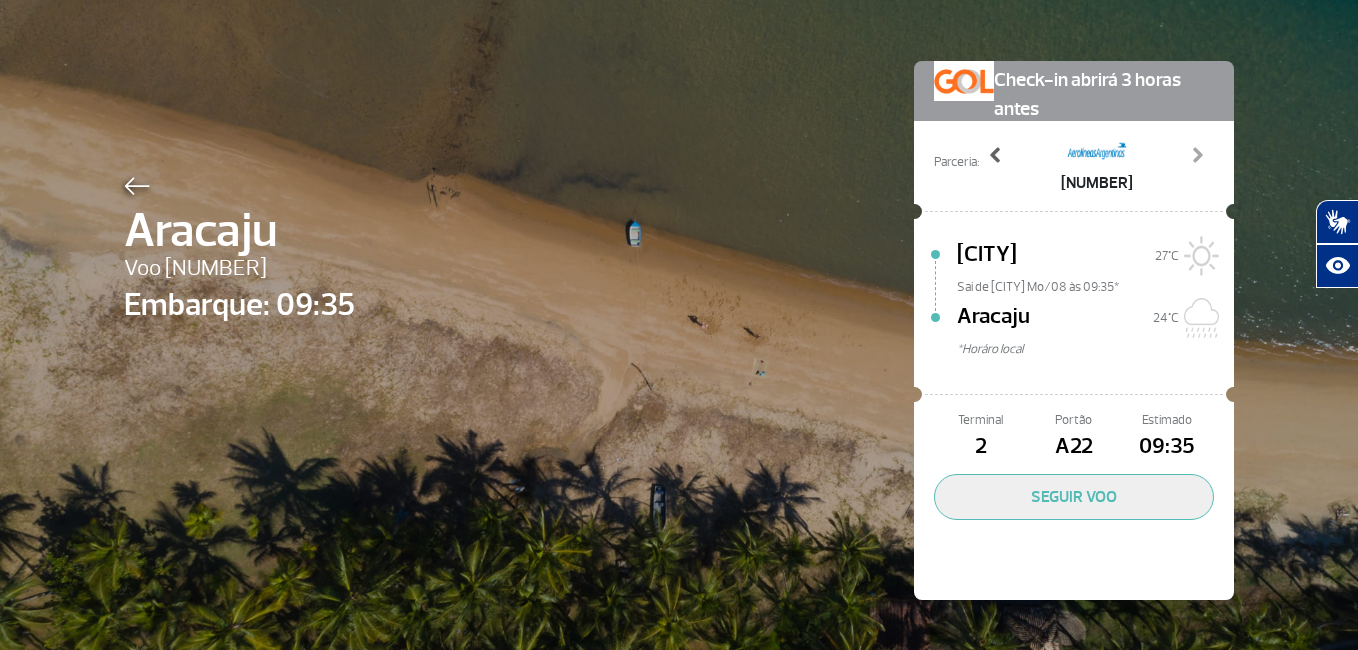 click 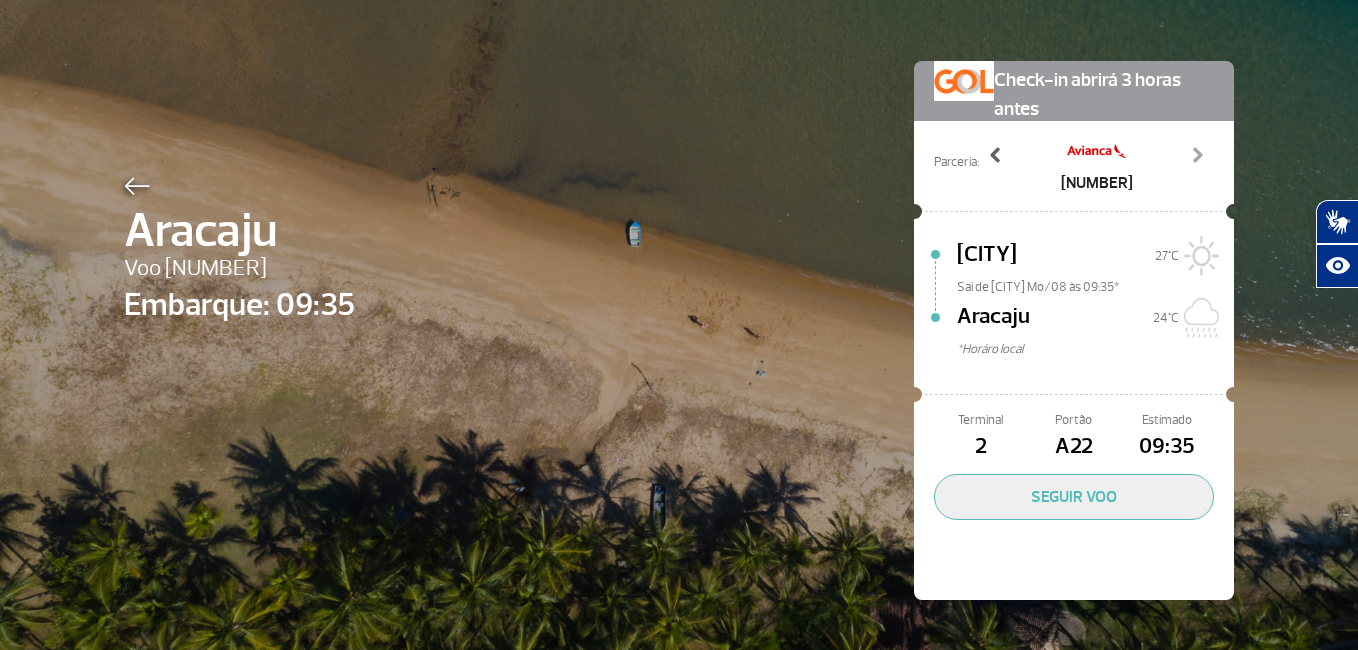 click 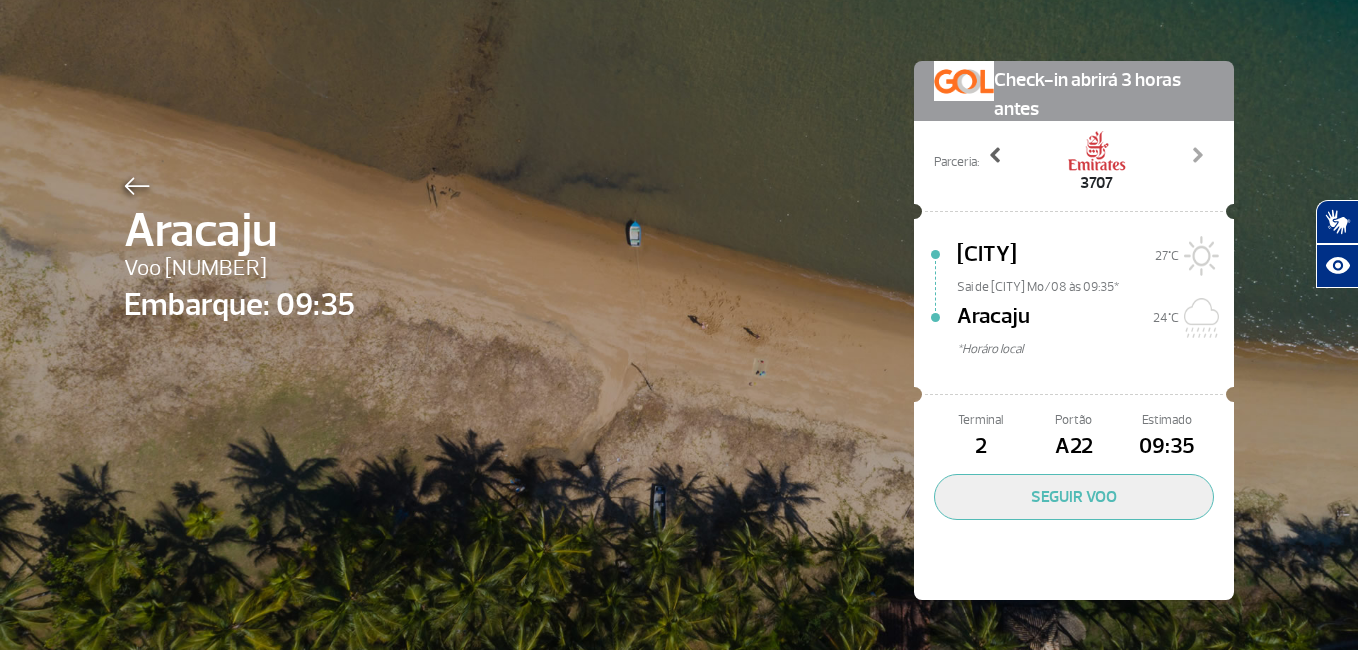 click 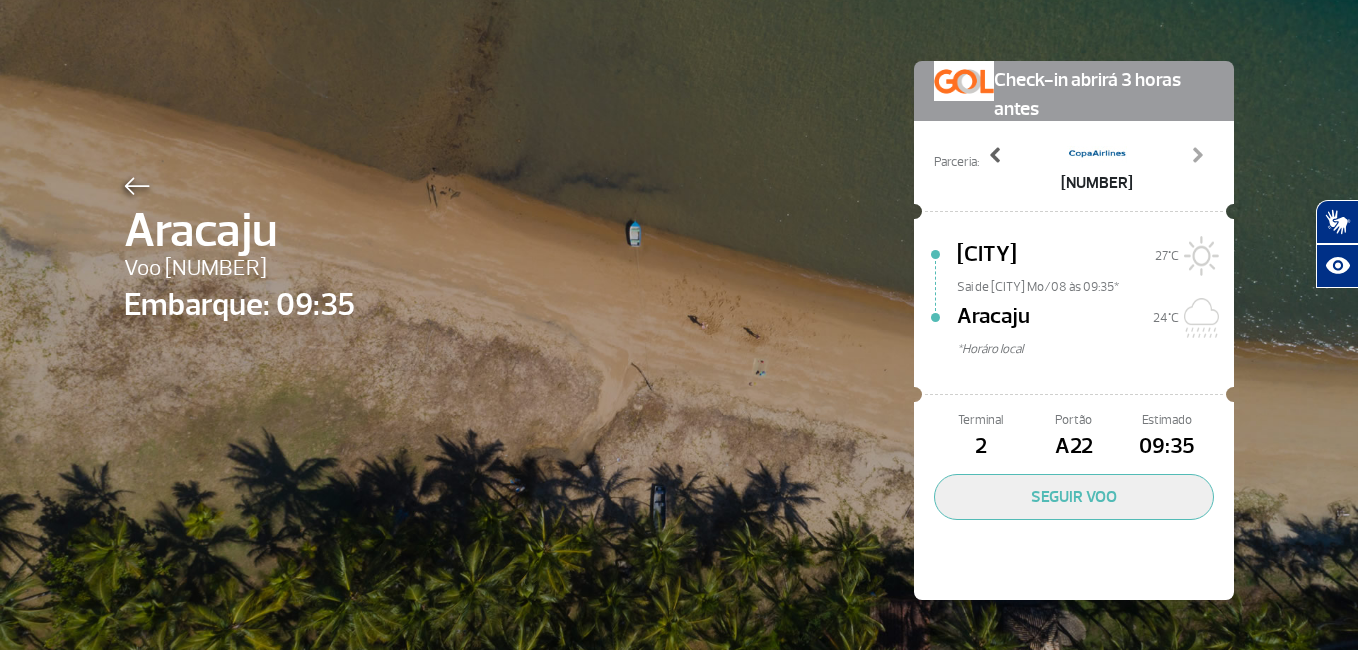 click 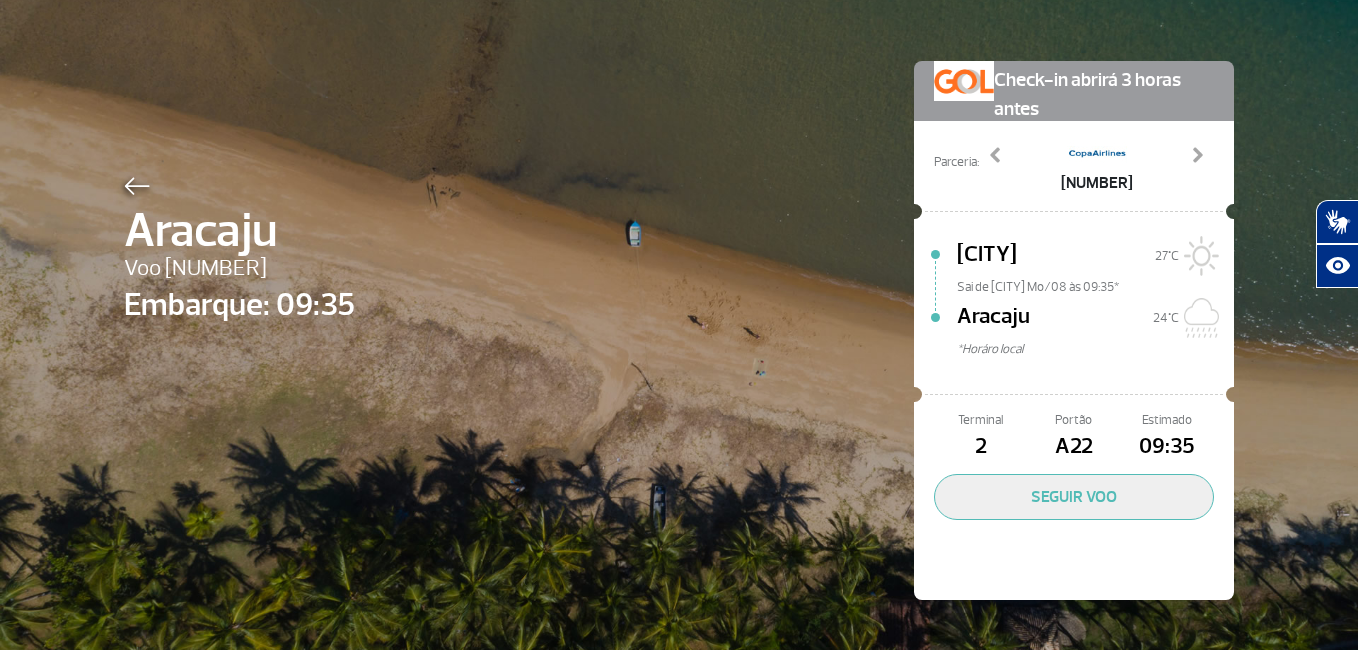 click 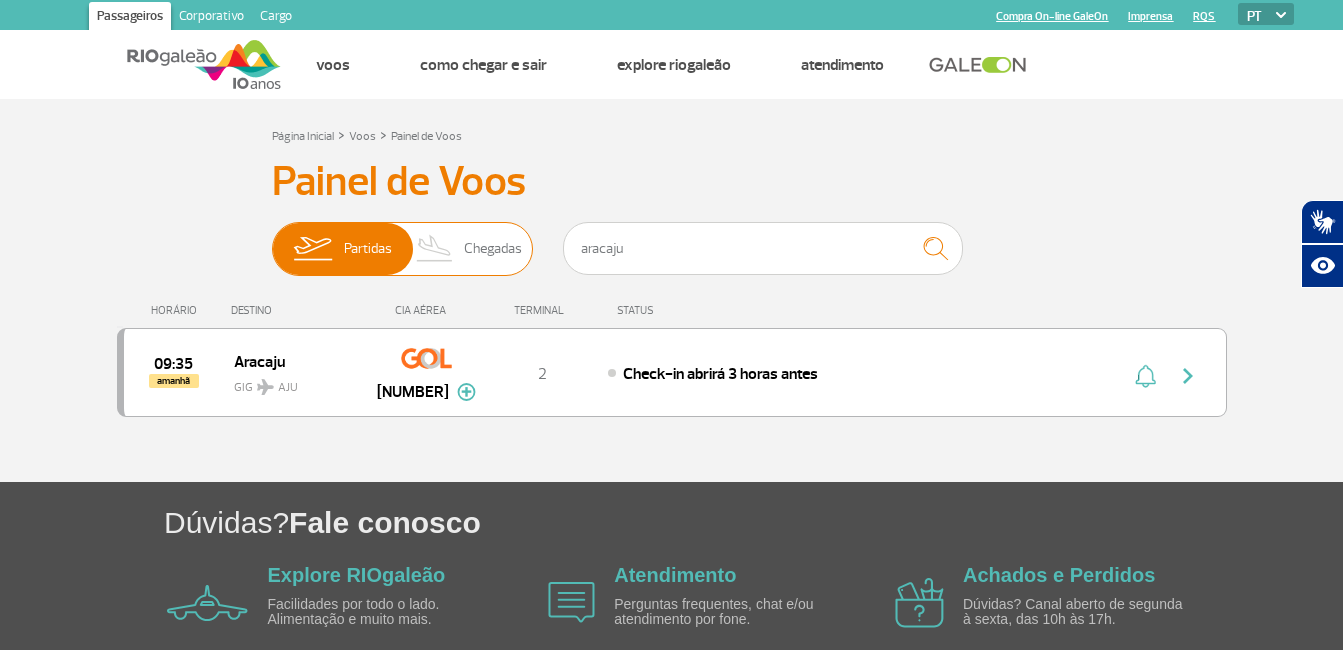 click on "Chegadas" at bounding box center [493, 249] 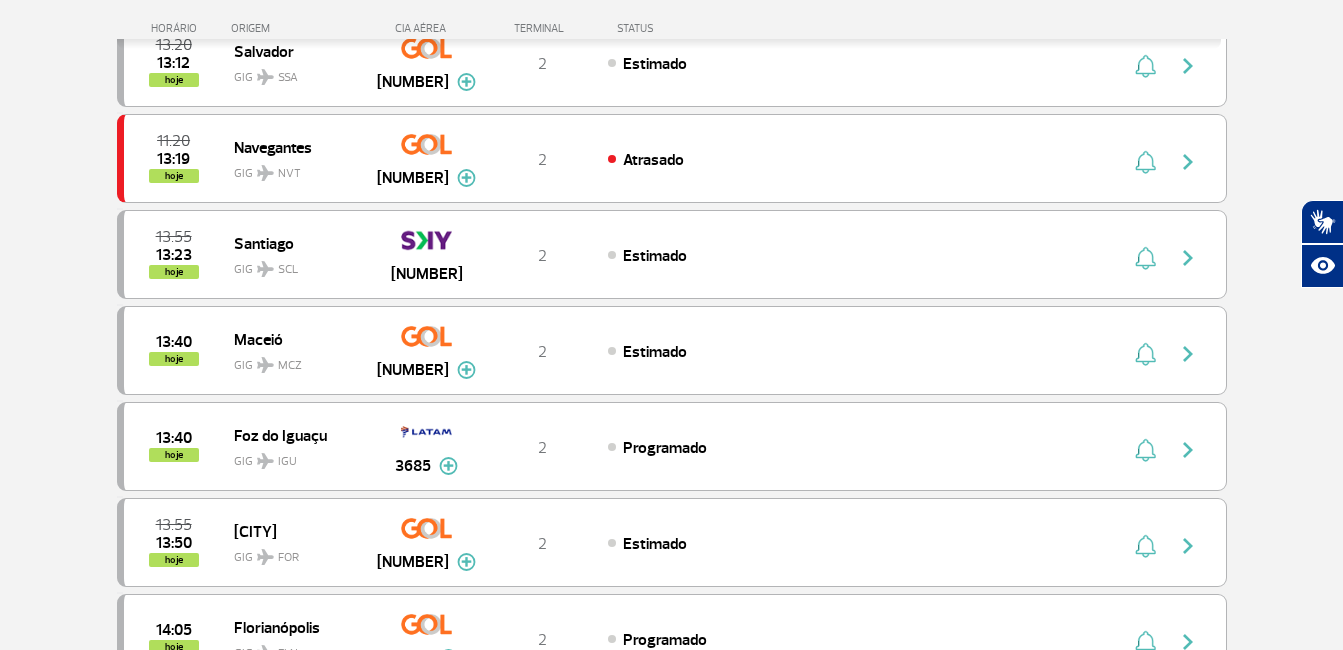 scroll, scrollTop: 1301, scrollLeft: 0, axis: vertical 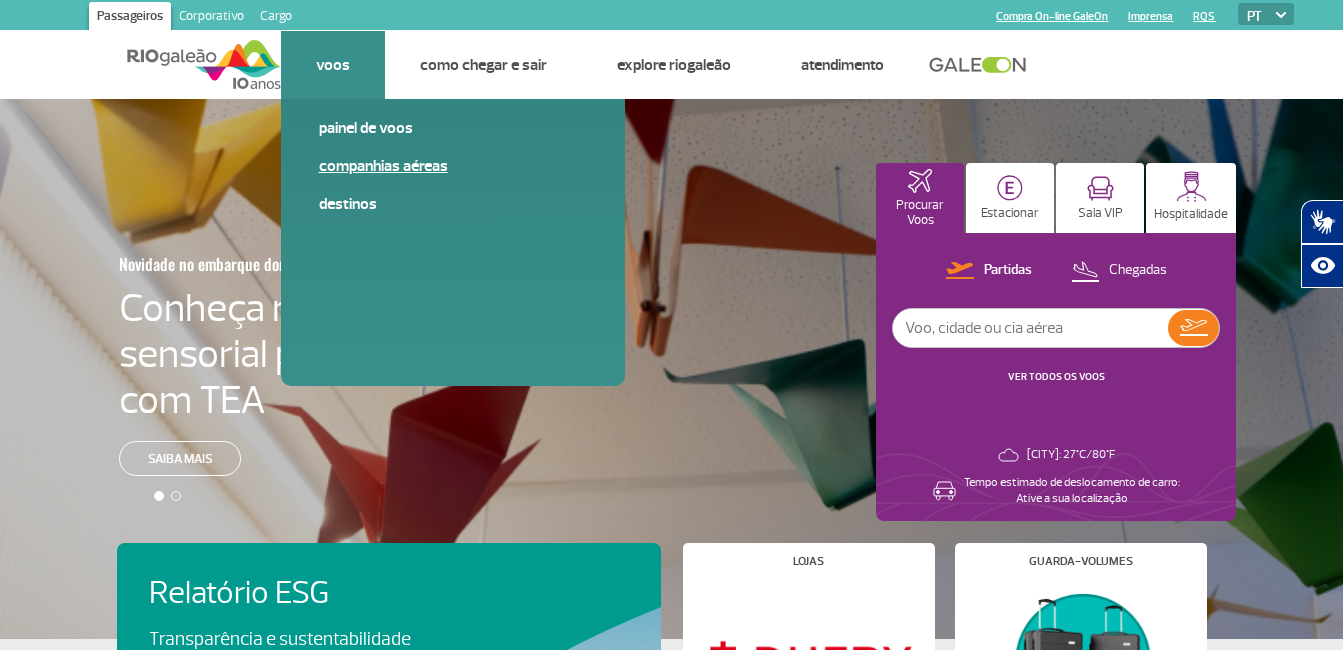 click on "Companhias Aéreas" at bounding box center (453, 166) 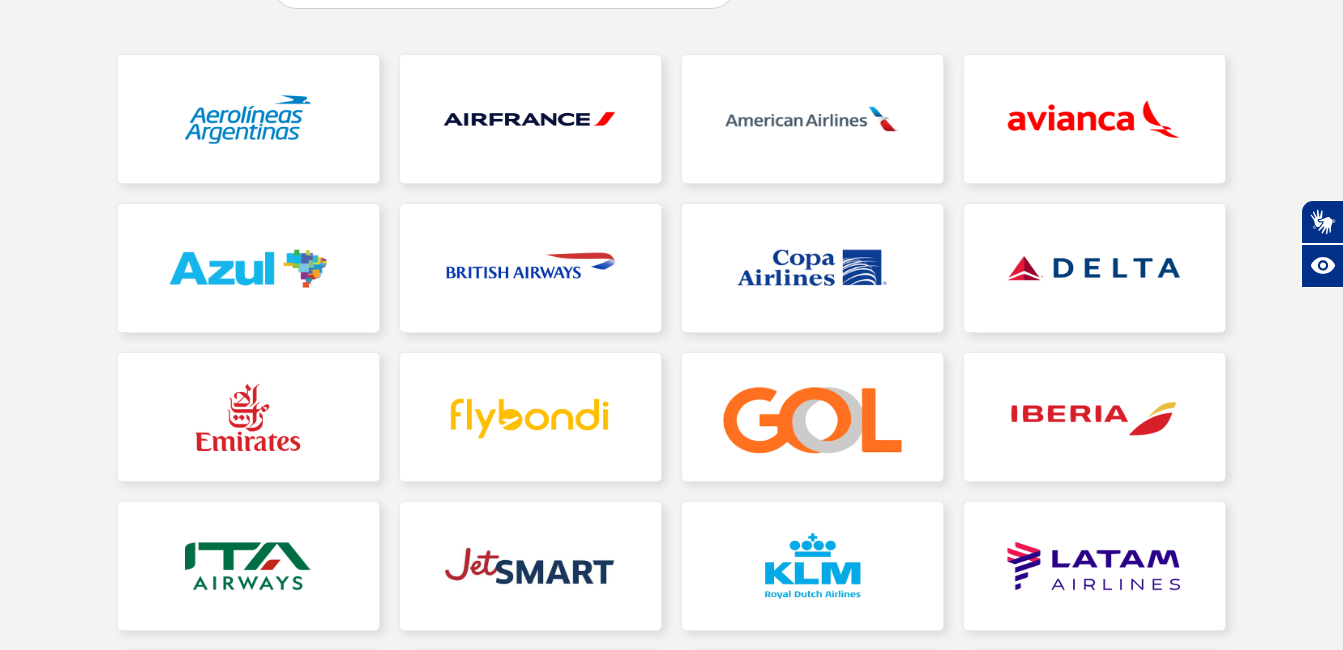 scroll, scrollTop: 272, scrollLeft: 0, axis: vertical 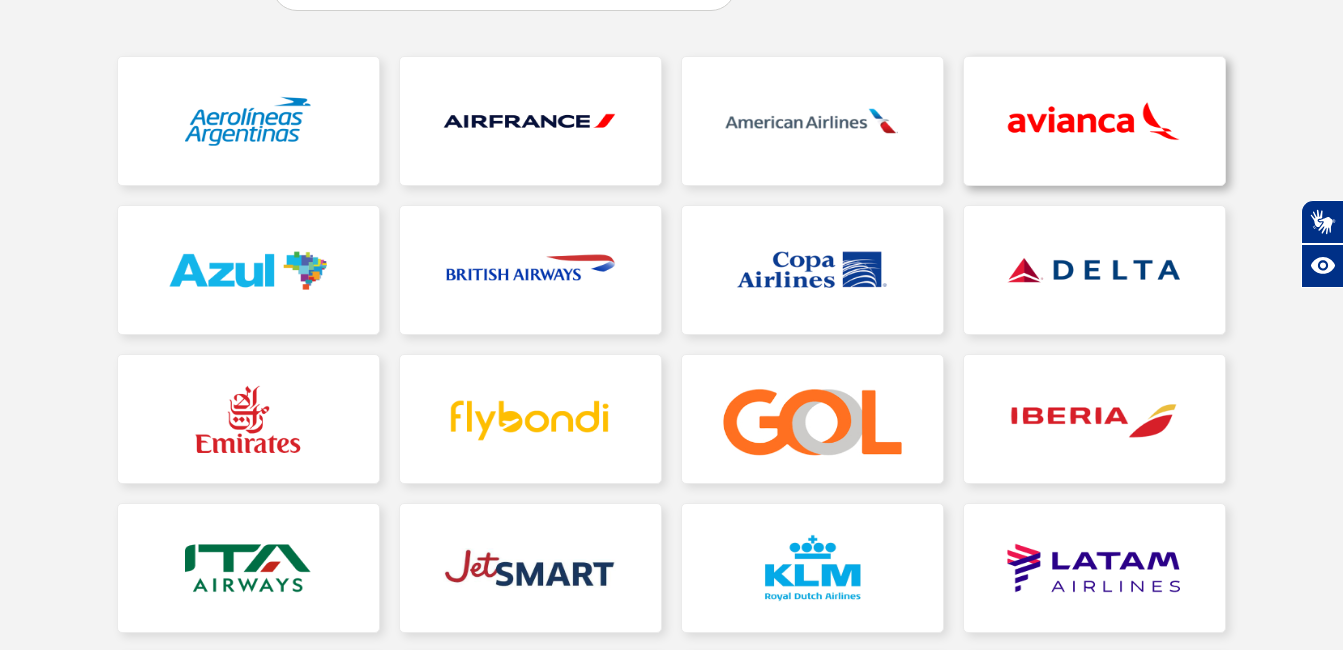 click at bounding box center [1094, 121] 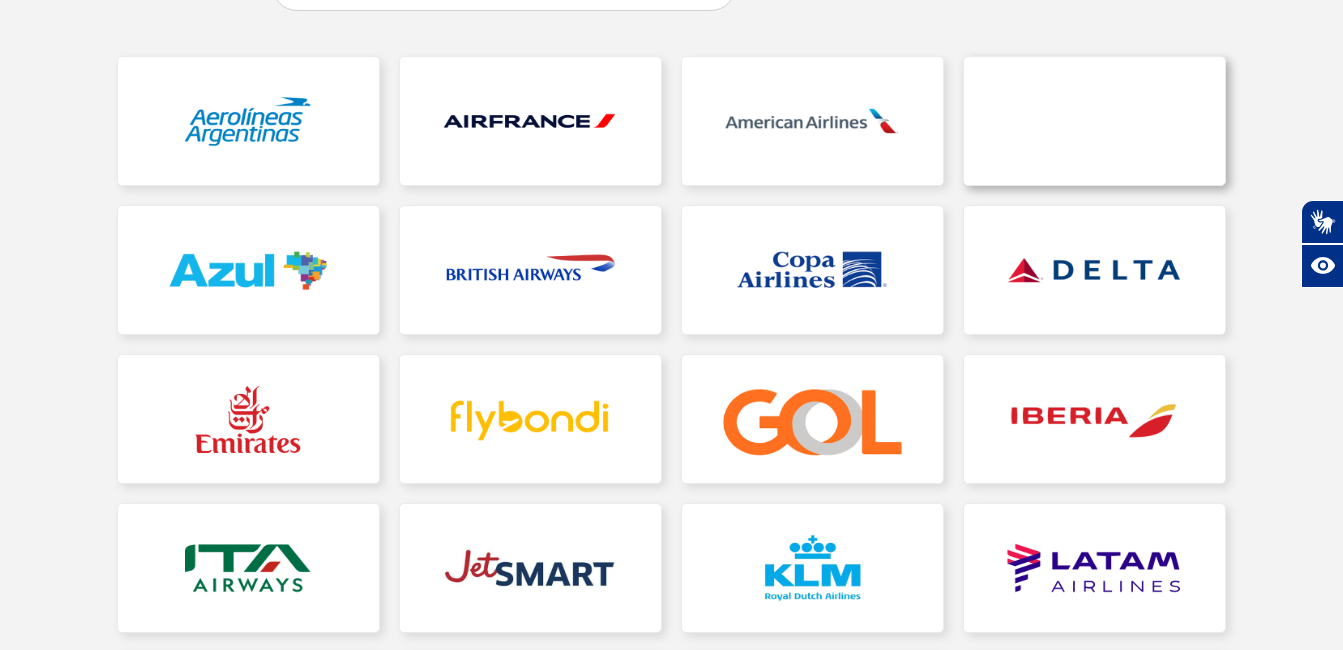 scroll, scrollTop: 0, scrollLeft: 0, axis: both 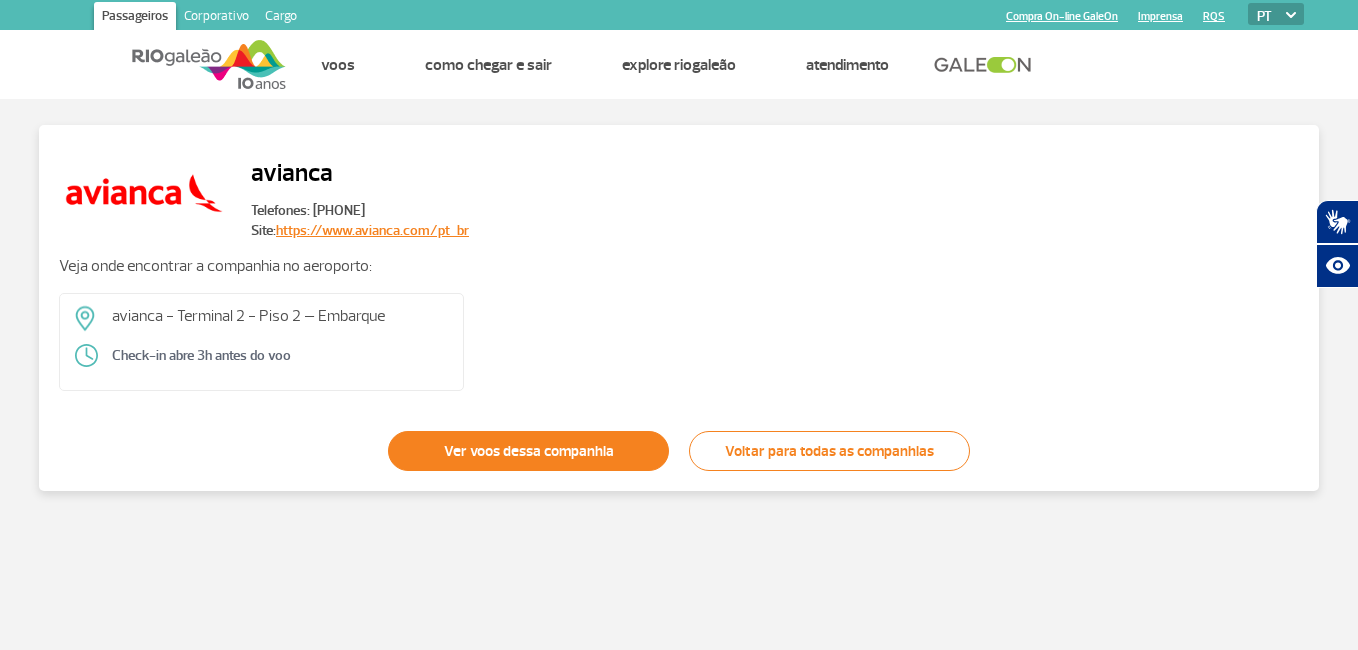 click on "Ver voos dessa companhia" at bounding box center [528, 451] 